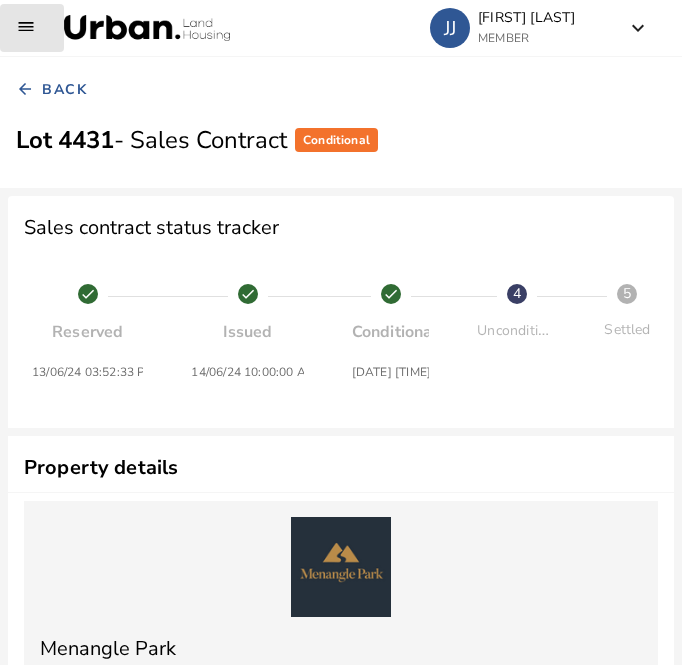 click at bounding box center [32, 28] 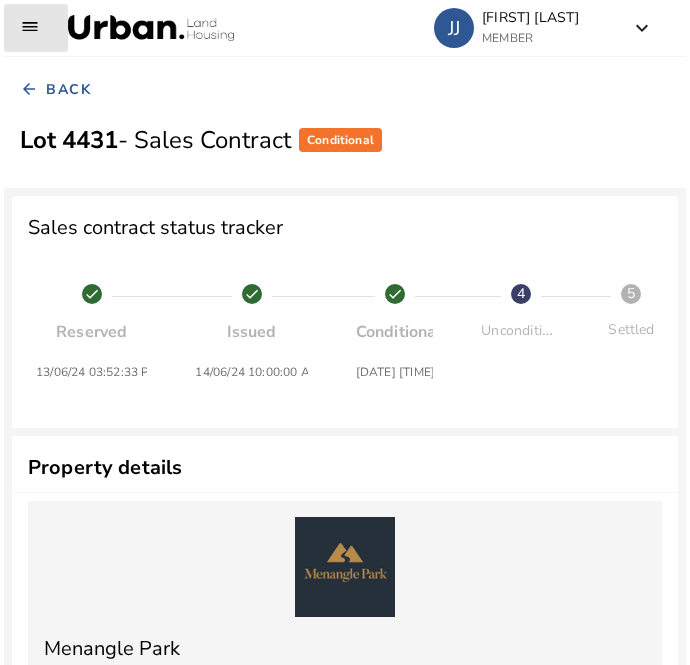 scroll, scrollTop: 1869, scrollLeft: 0, axis: vertical 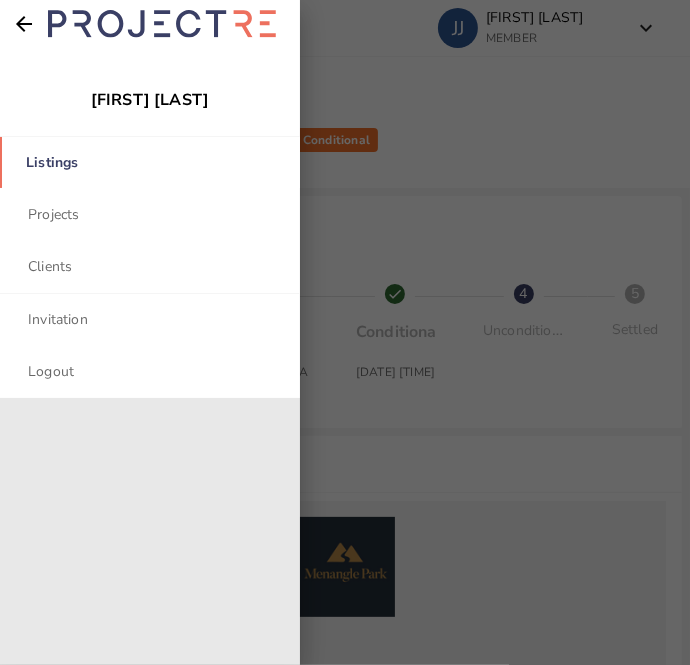 click on "Listings" at bounding box center (150, 162) 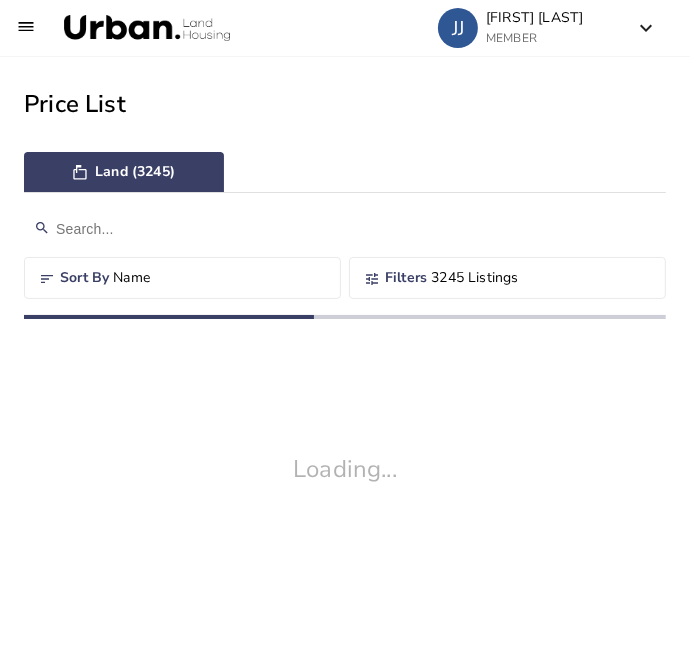 click at bounding box center [345, 229] 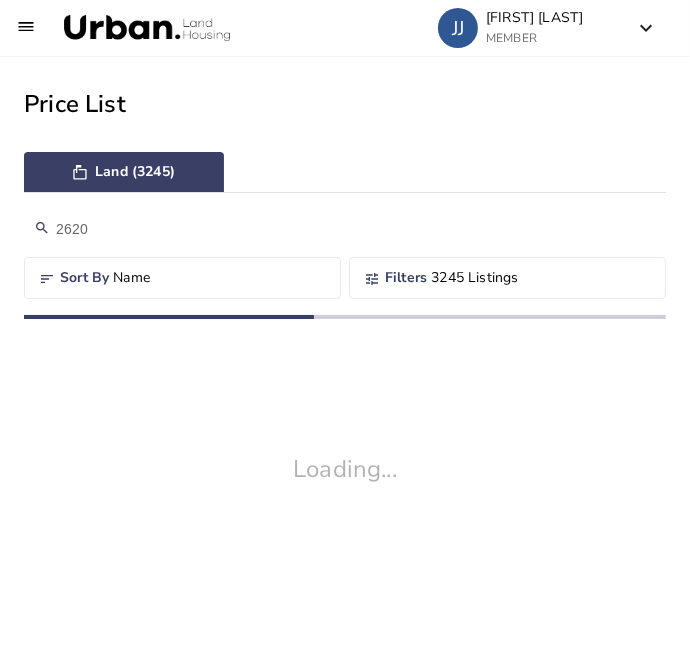 type on "2620" 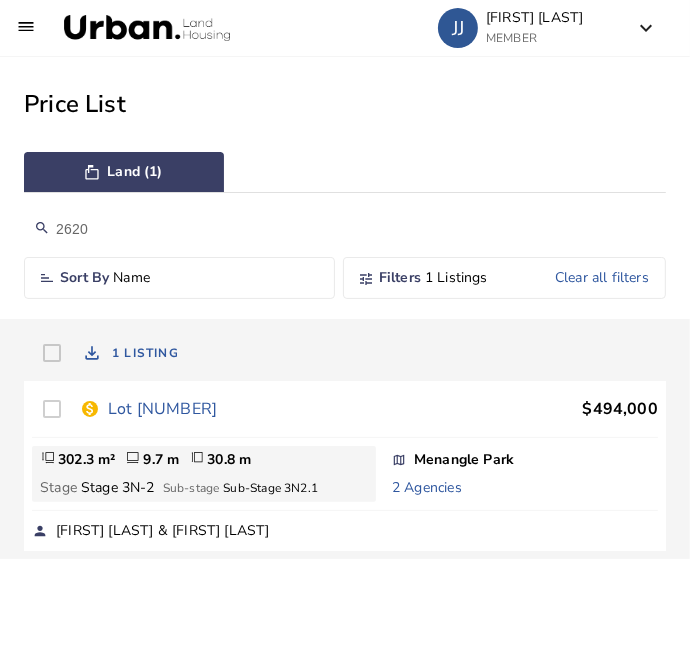 click on "Lot [NUMBER]" at bounding box center [162, 409] 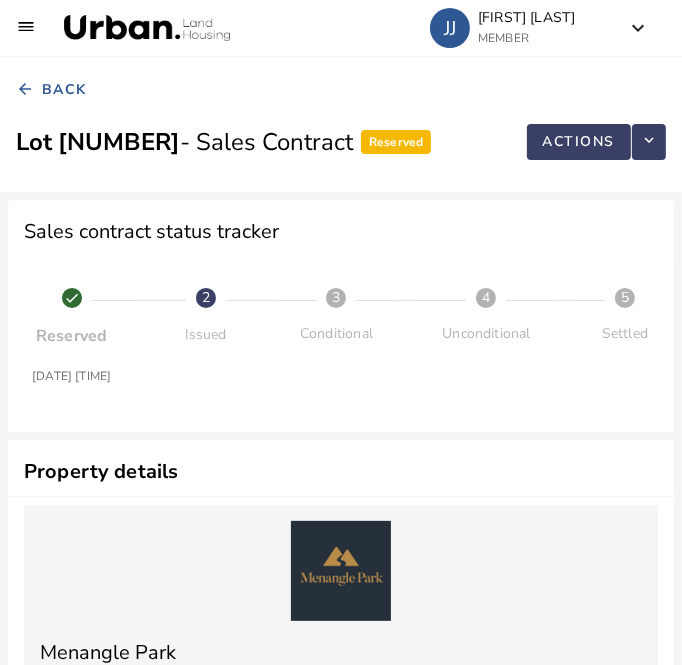 click on "arrow_back  Back" at bounding box center [341, 90] 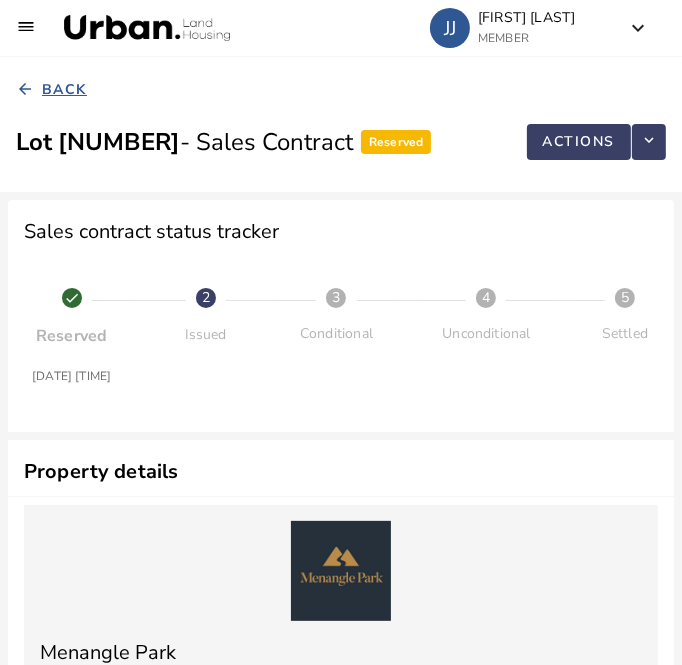 click on "Back" at bounding box center [64, 90] 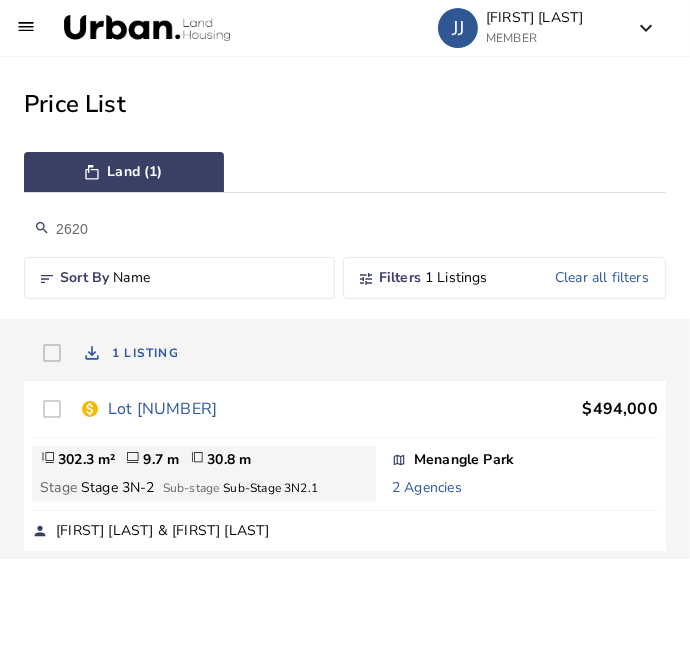 click on "2620" at bounding box center [345, 229] 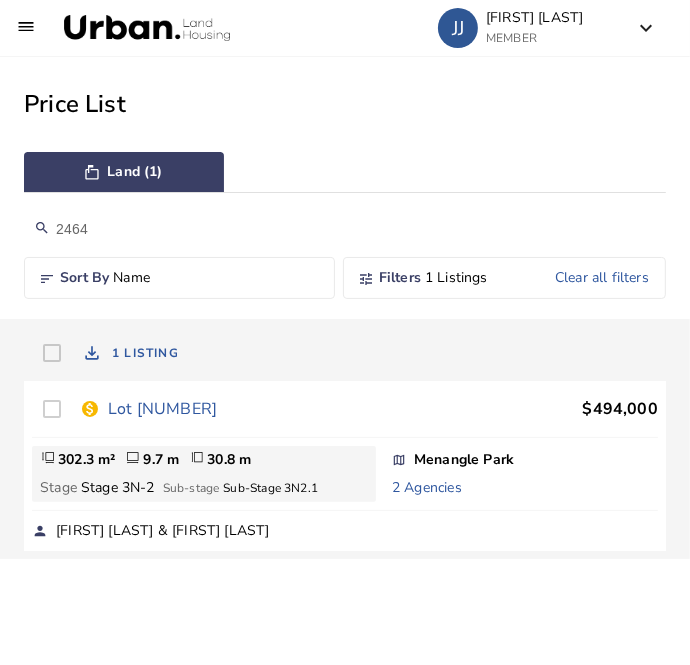 type on "2464" 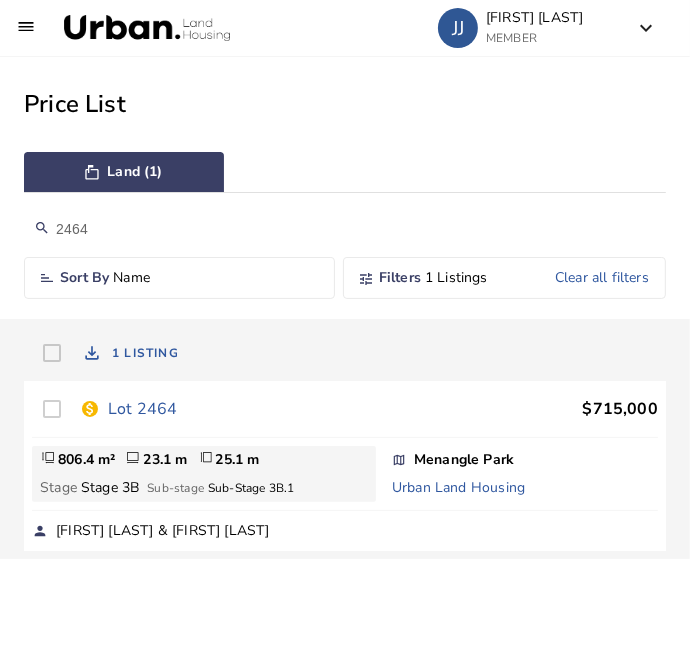 click on "Lot 2464" at bounding box center (142, 409) 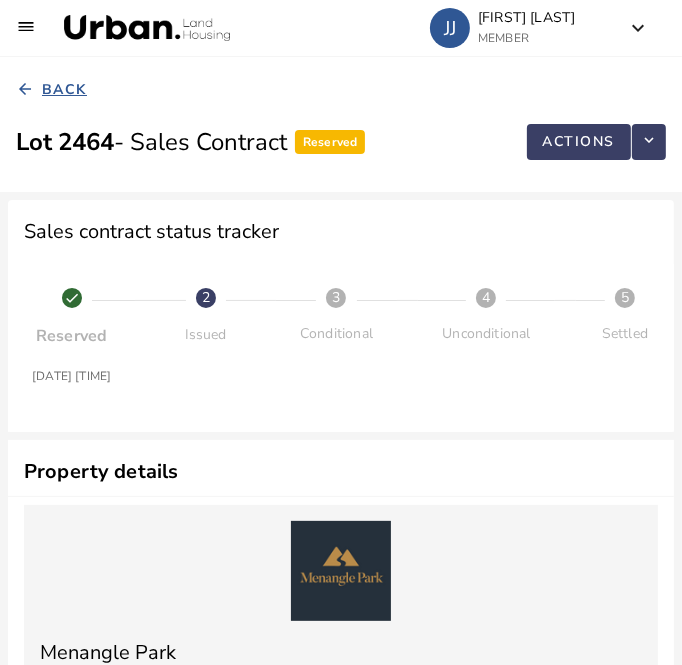 click on "Back" at bounding box center [64, 90] 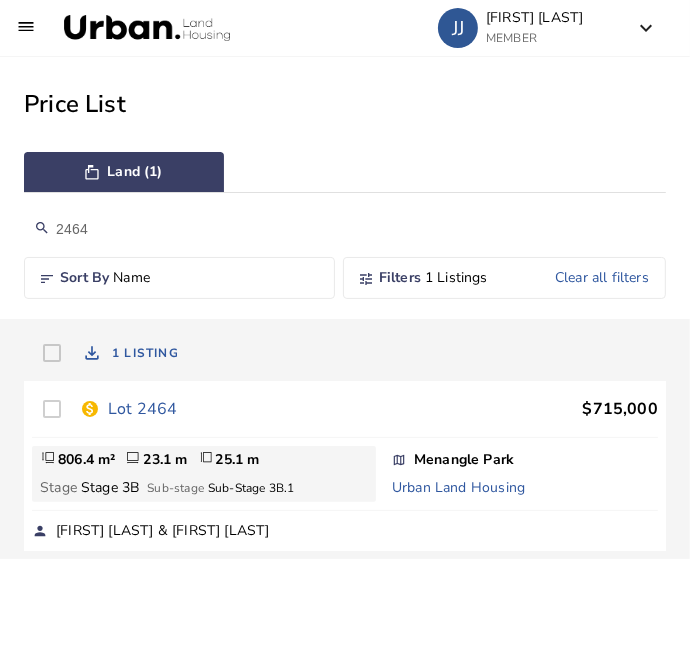 click on "2464" at bounding box center (345, 229) 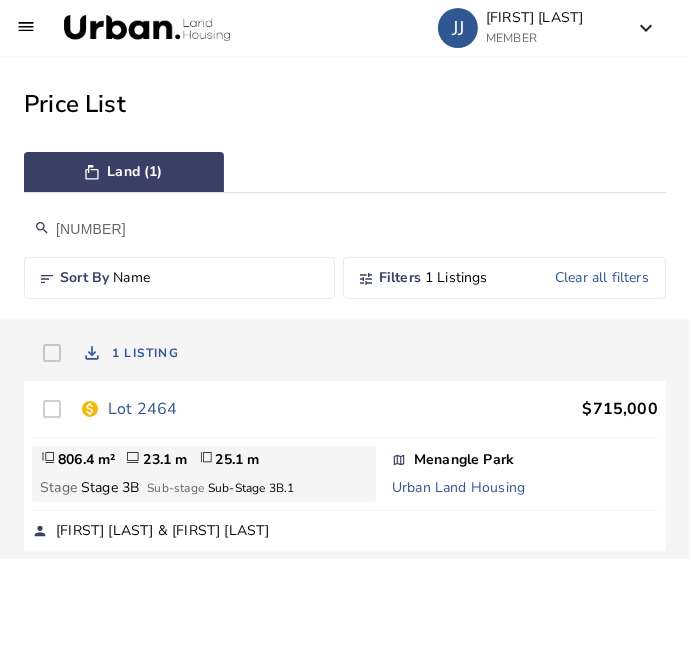 type on "[NUMBER]" 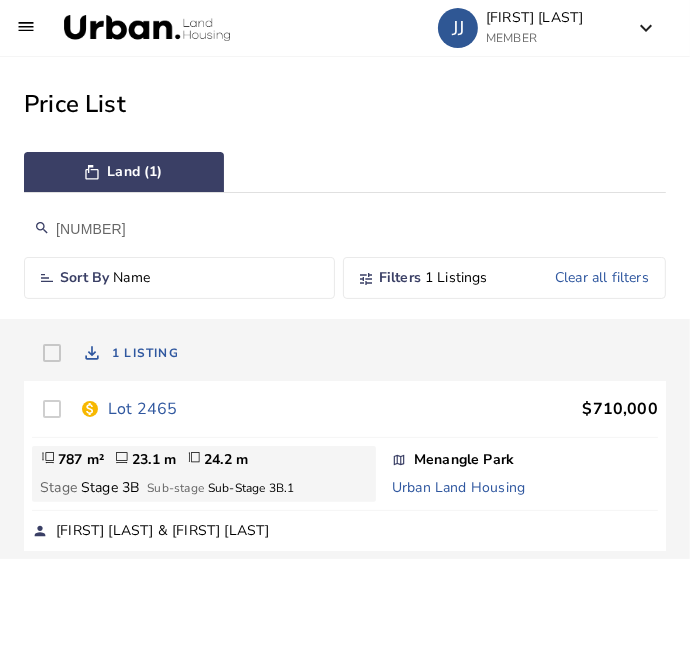 click on "Lot 2465" at bounding box center [142, 409] 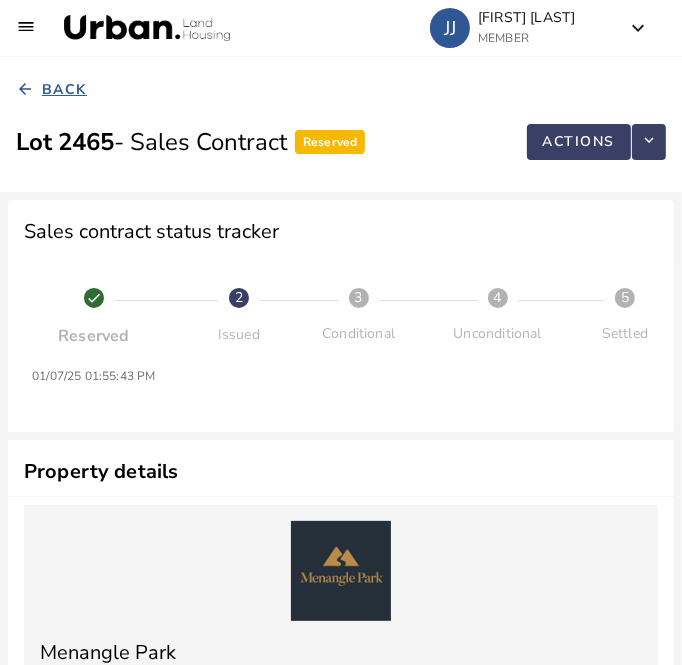 click on "Back" at bounding box center (64, 90) 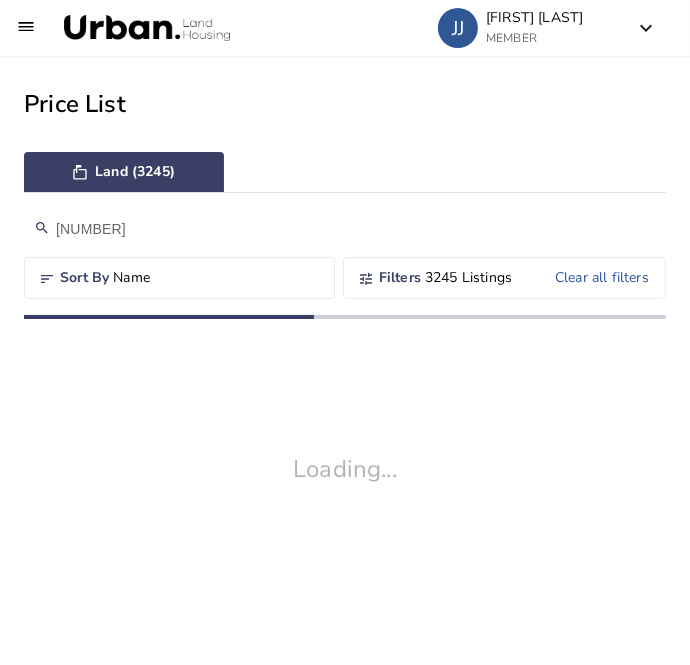 click on "[NUMBER]" at bounding box center [345, 229] 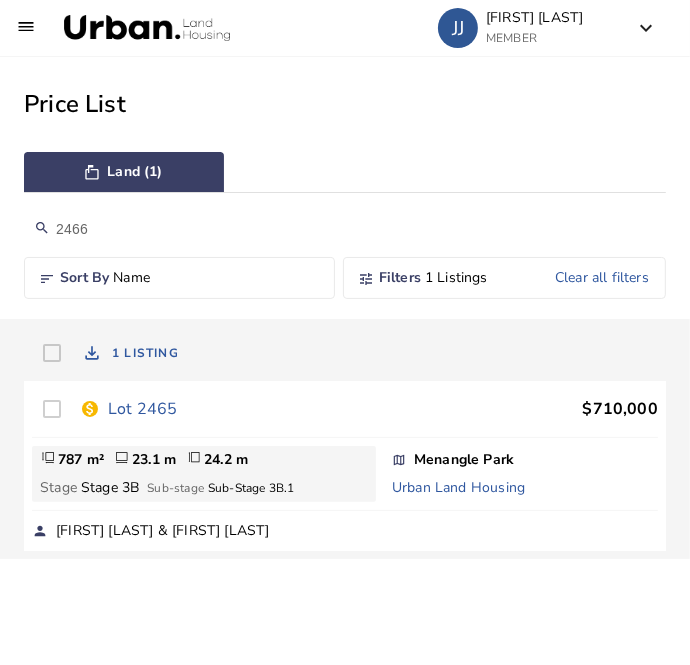 type on "2466" 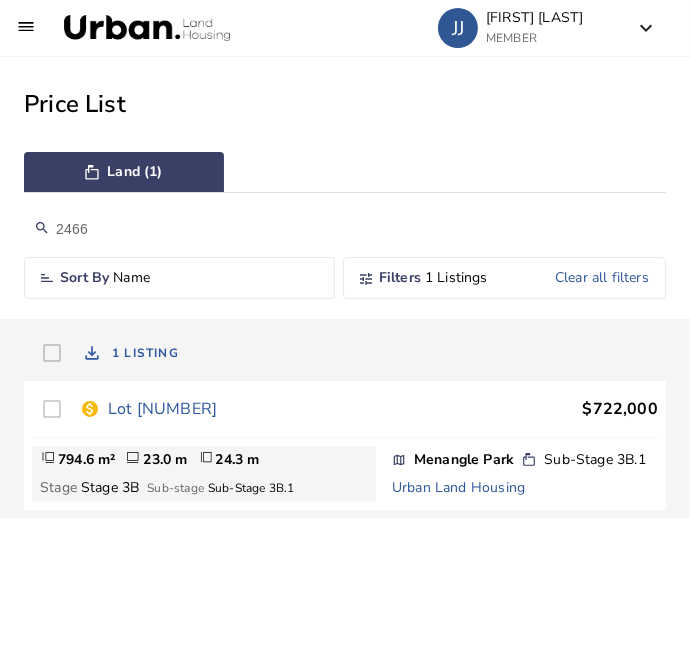click on "Lot [NUMBER]" at bounding box center [162, 409] 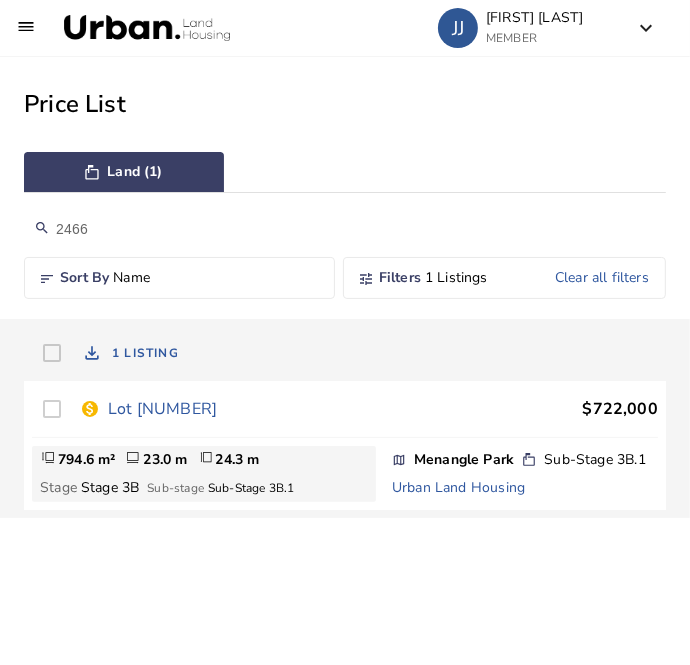 click on "Price List" at bounding box center [345, 104] 